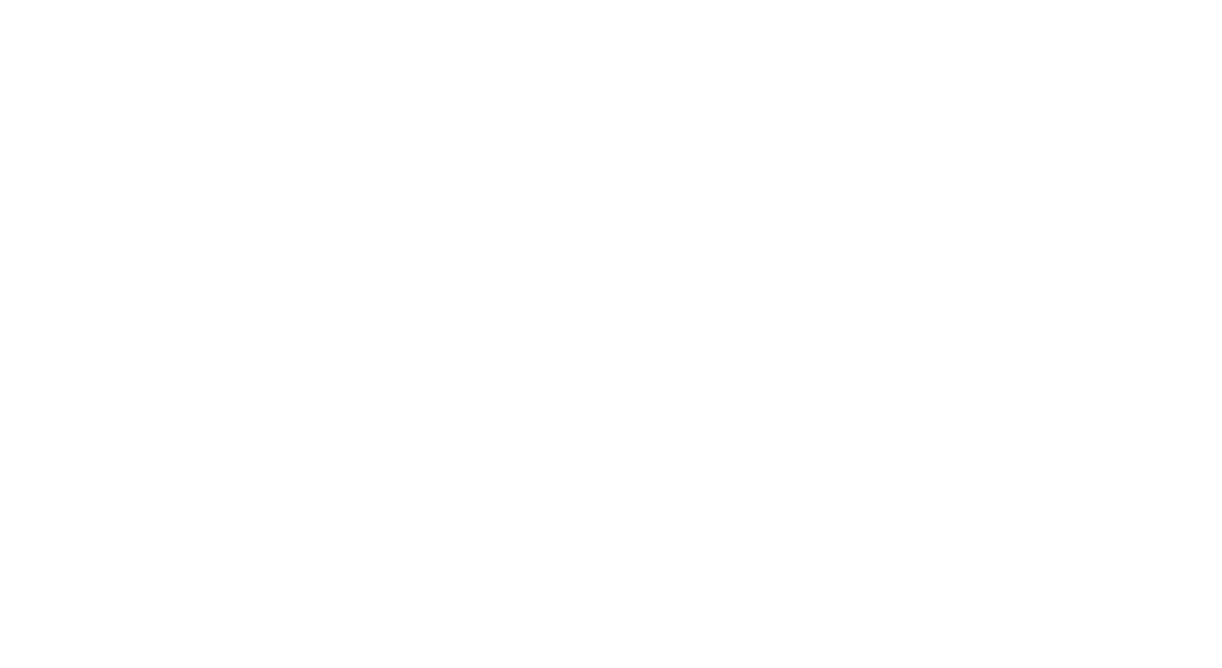 scroll, scrollTop: 0, scrollLeft: 0, axis: both 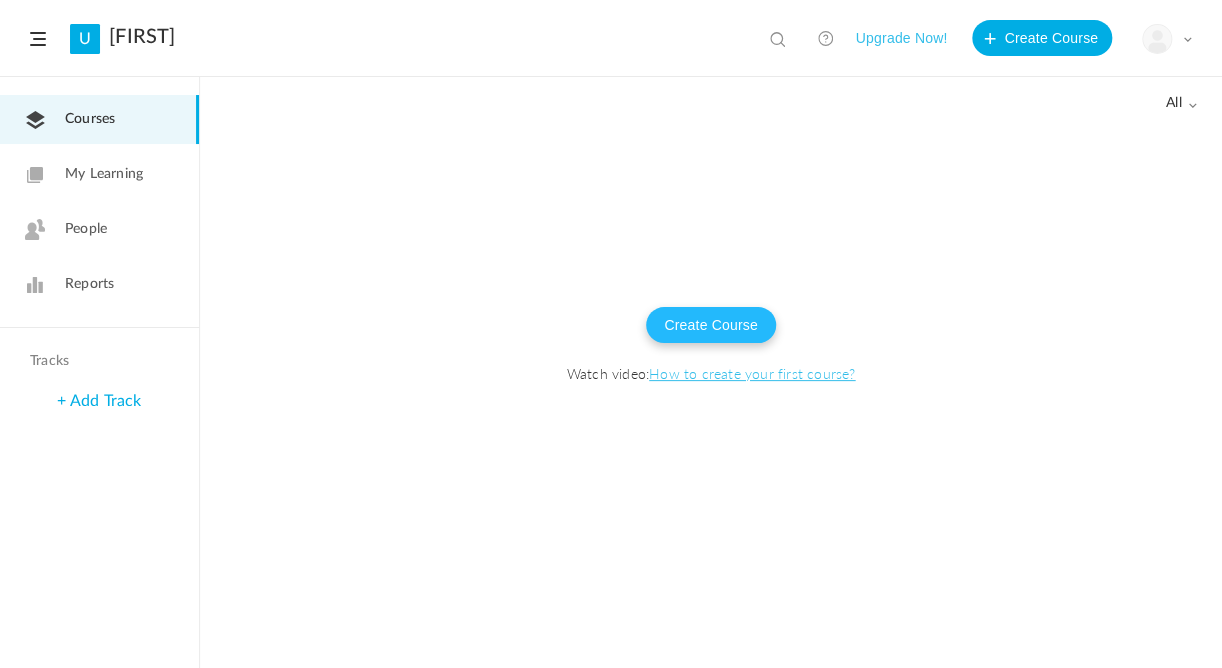 click on "Create Course" at bounding box center (711, 325) 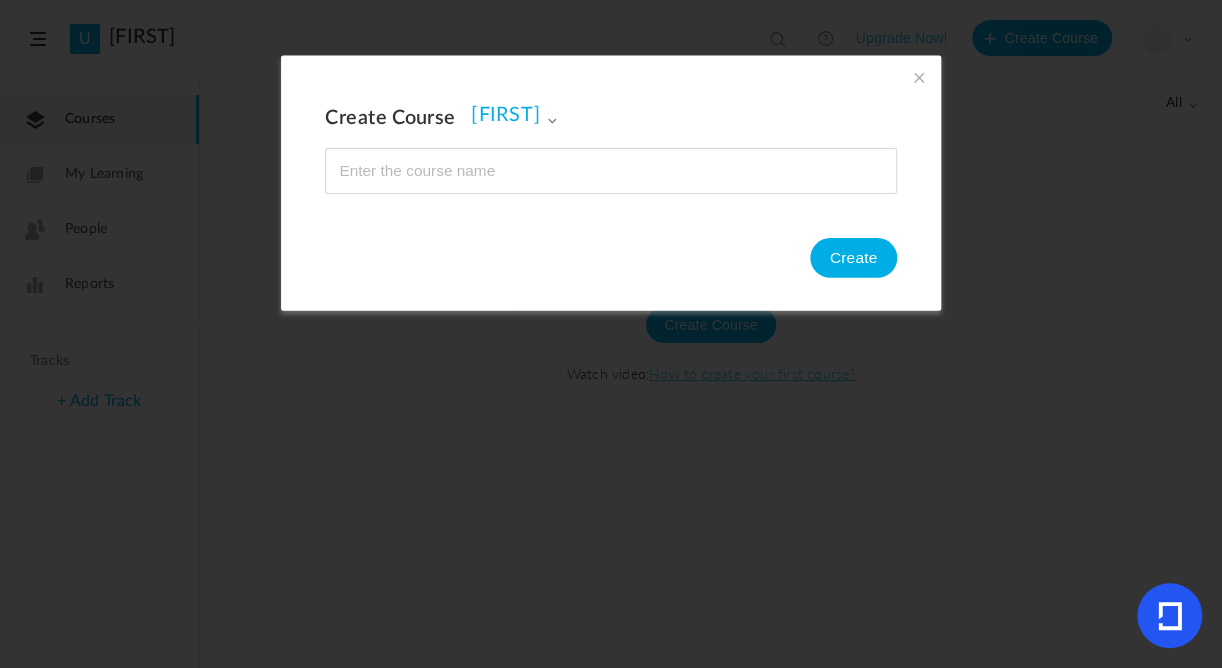 click at bounding box center (919, 77) 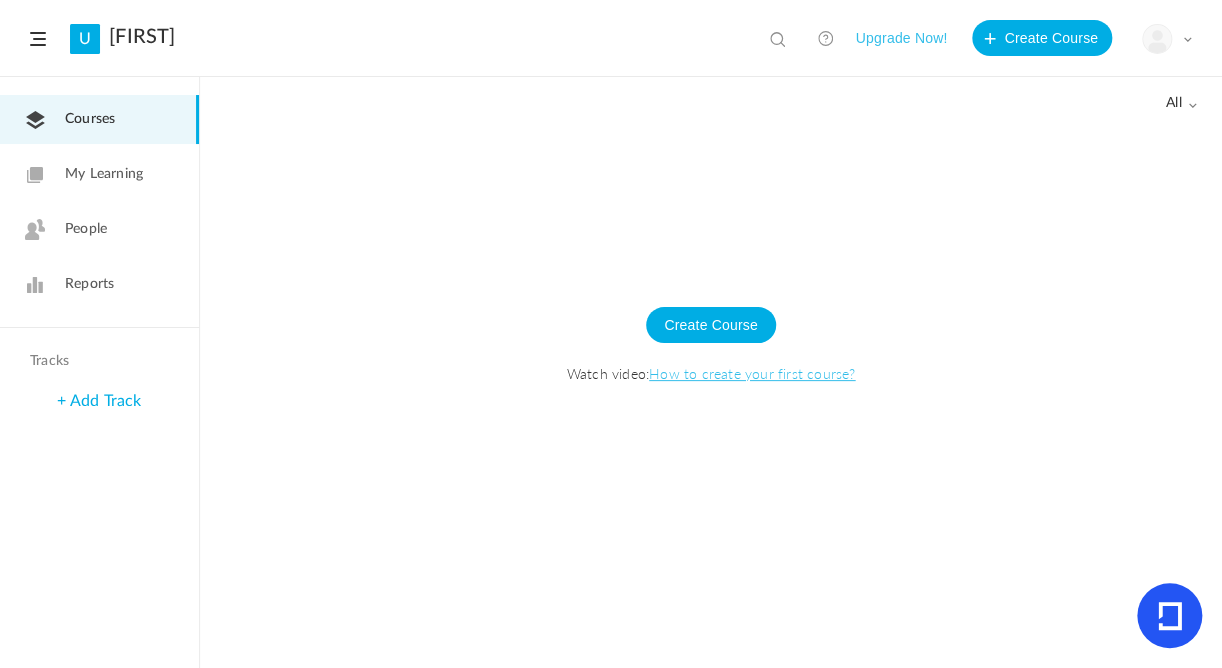 click on "How to create your first course?" at bounding box center [752, 373] 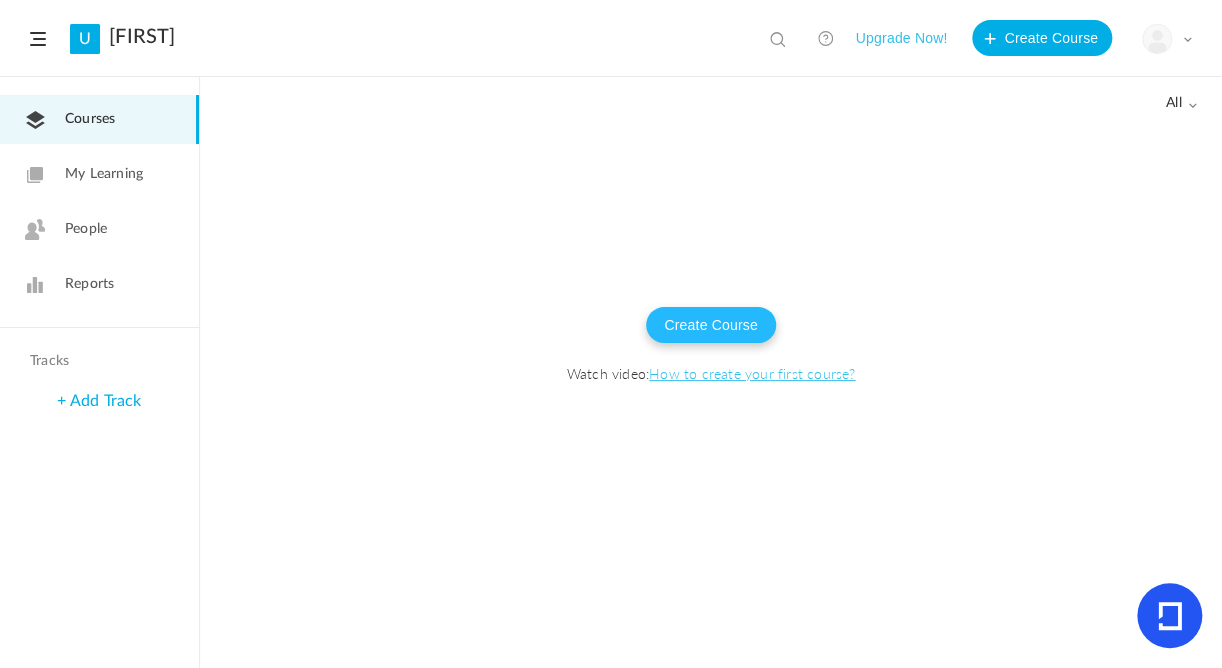 click on "Create Course" at bounding box center (711, 325) 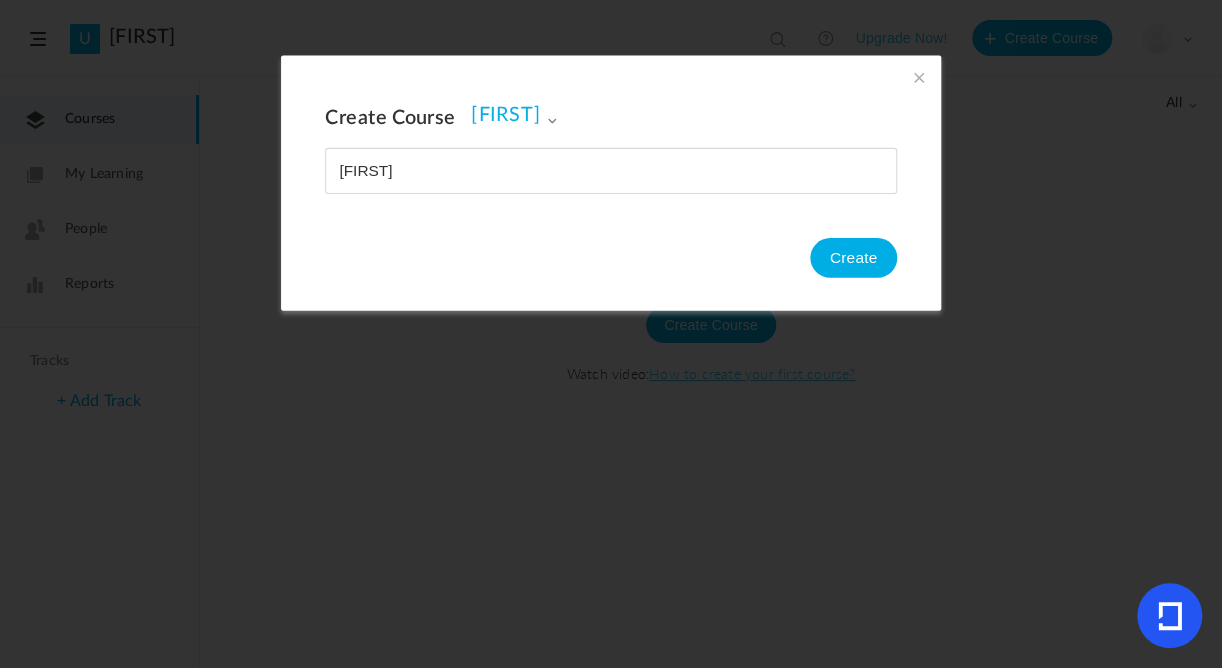 type on "Test" 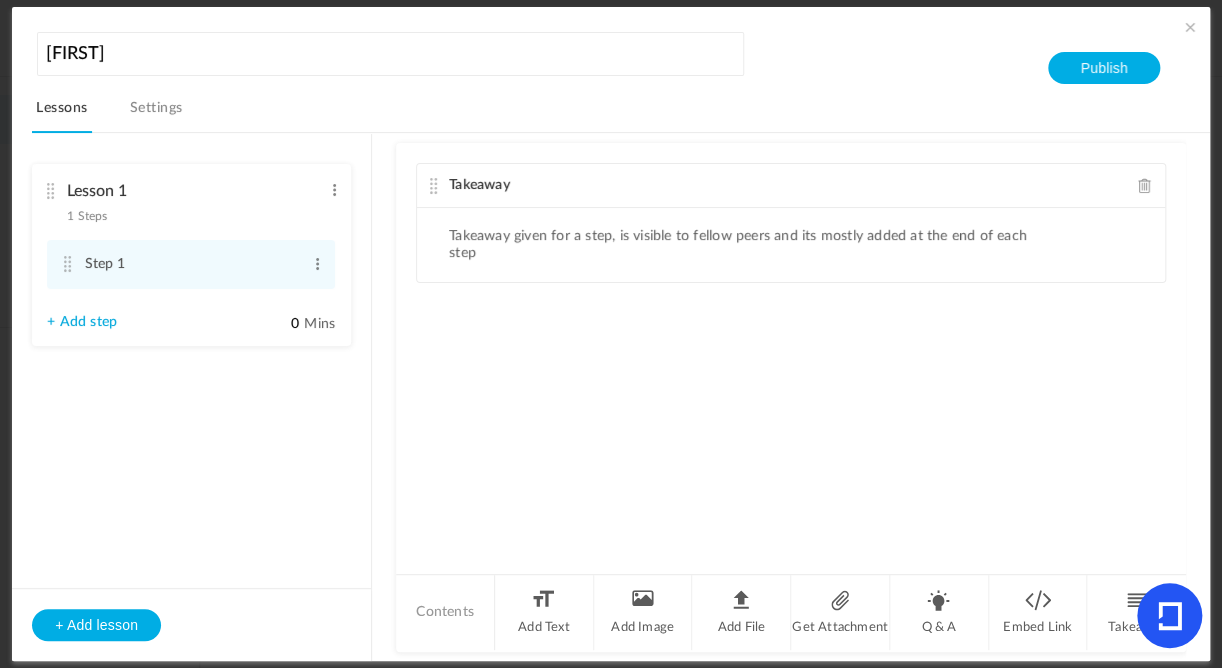 click on "Takeaway" at bounding box center [479, 185] 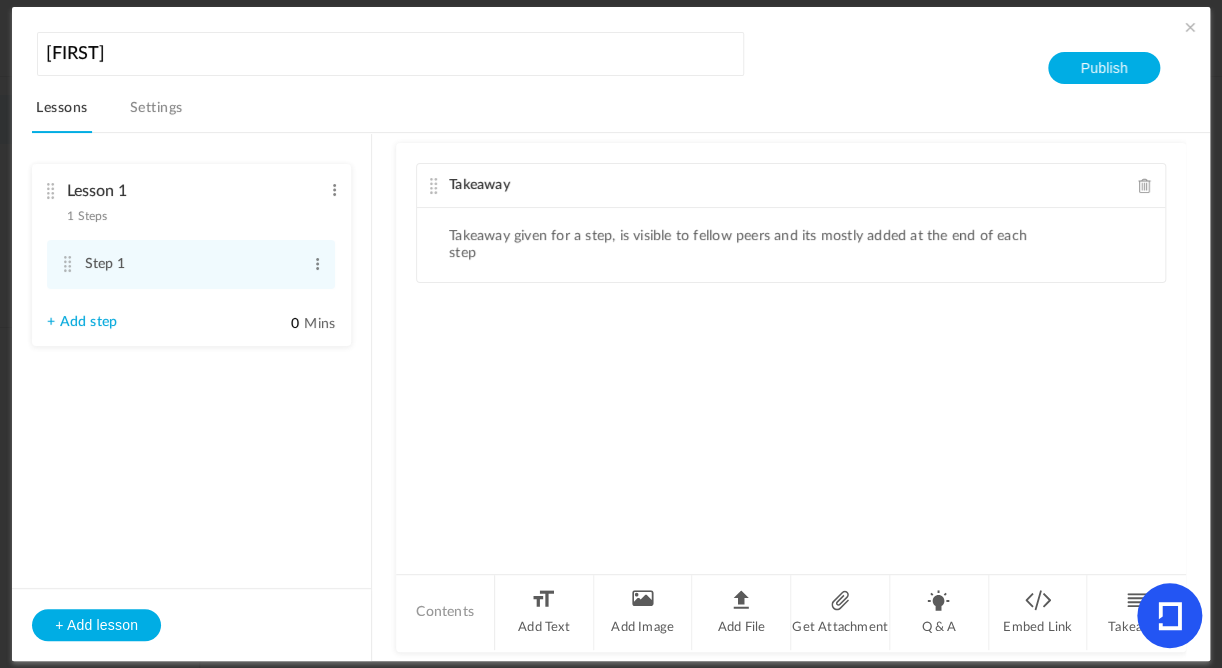 click on "Contents" at bounding box center [445, 612] 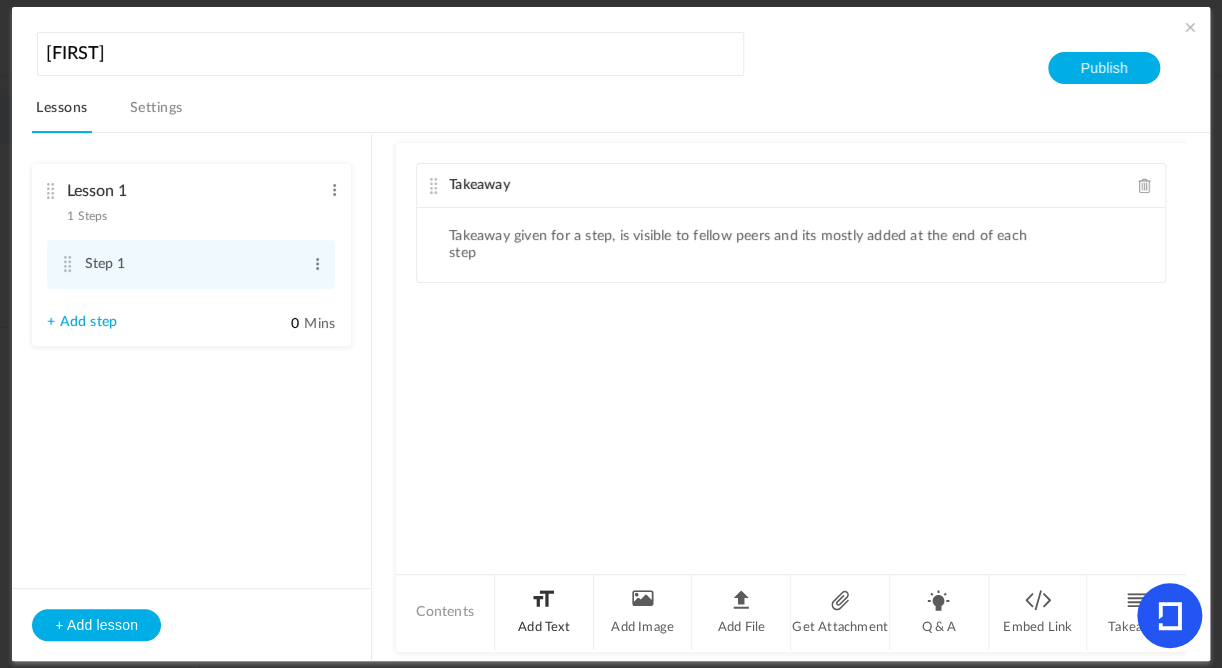 click on "Add Text" at bounding box center (544, 612) 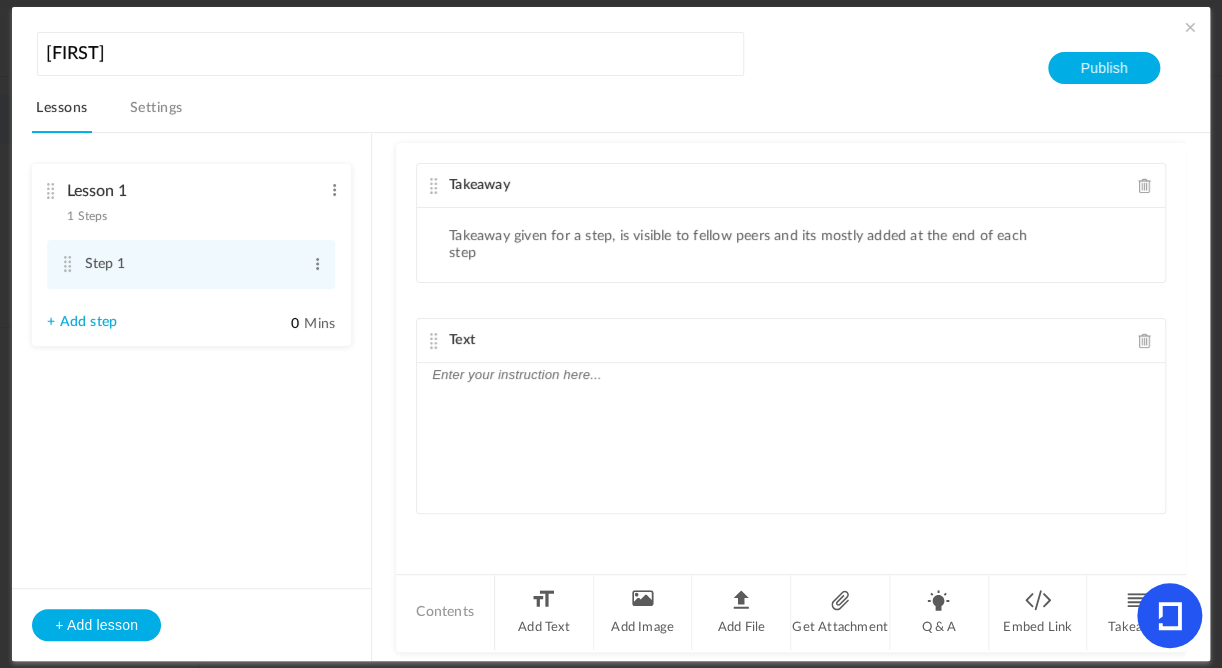 click at bounding box center (1145, 340) 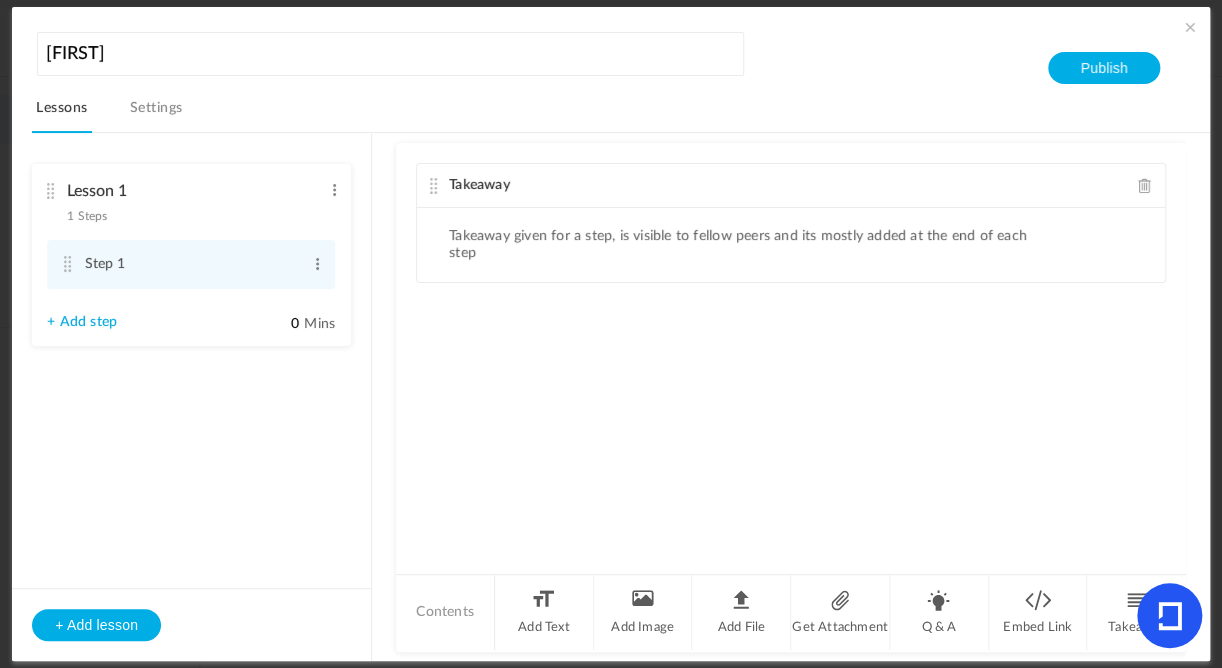 click on "Takeaway" at bounding box center (791, 186) 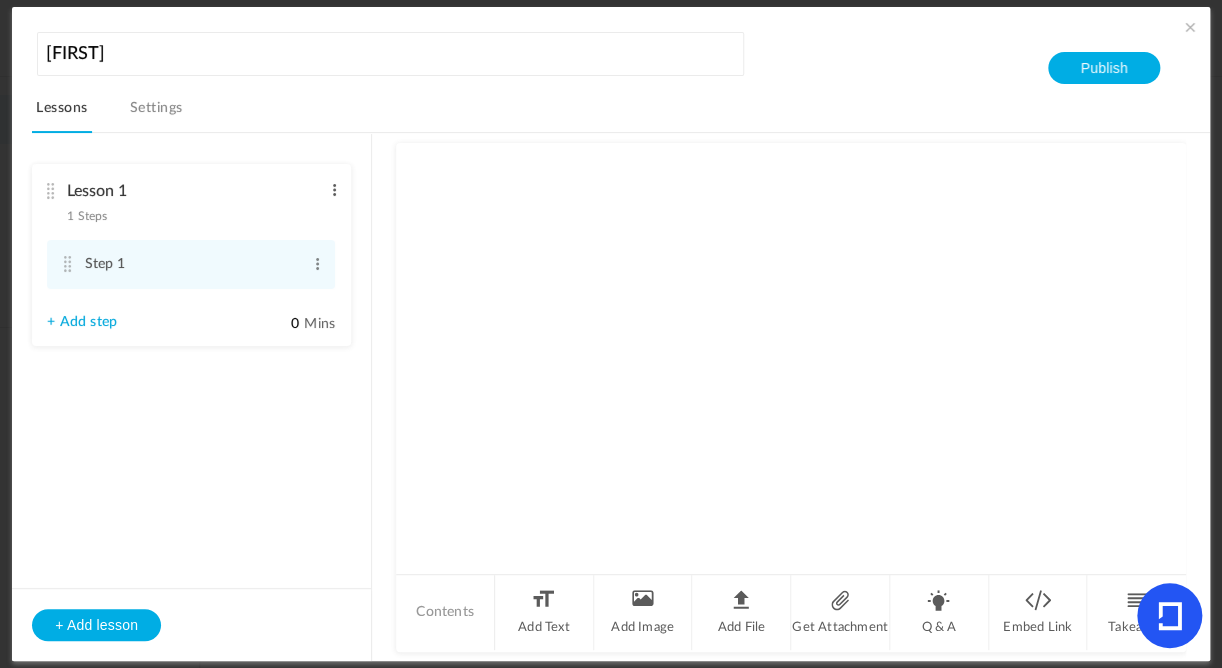 click at bounding box center (334, 190) 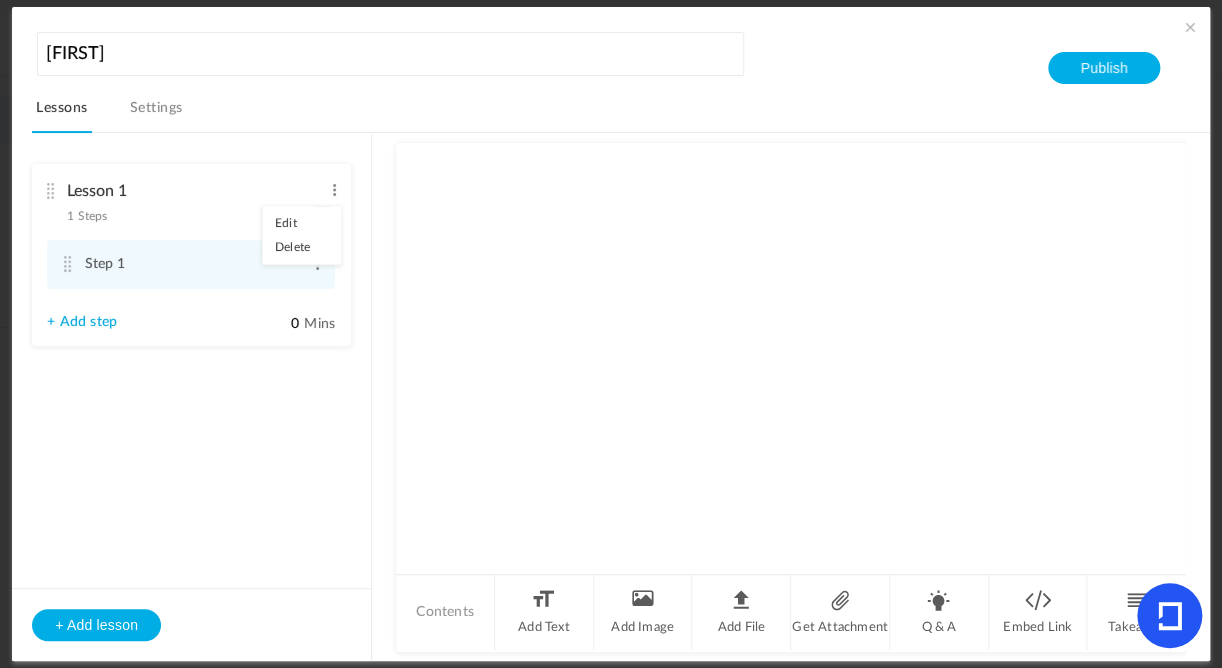 click on "Edit" at bounding box center [302, 223] 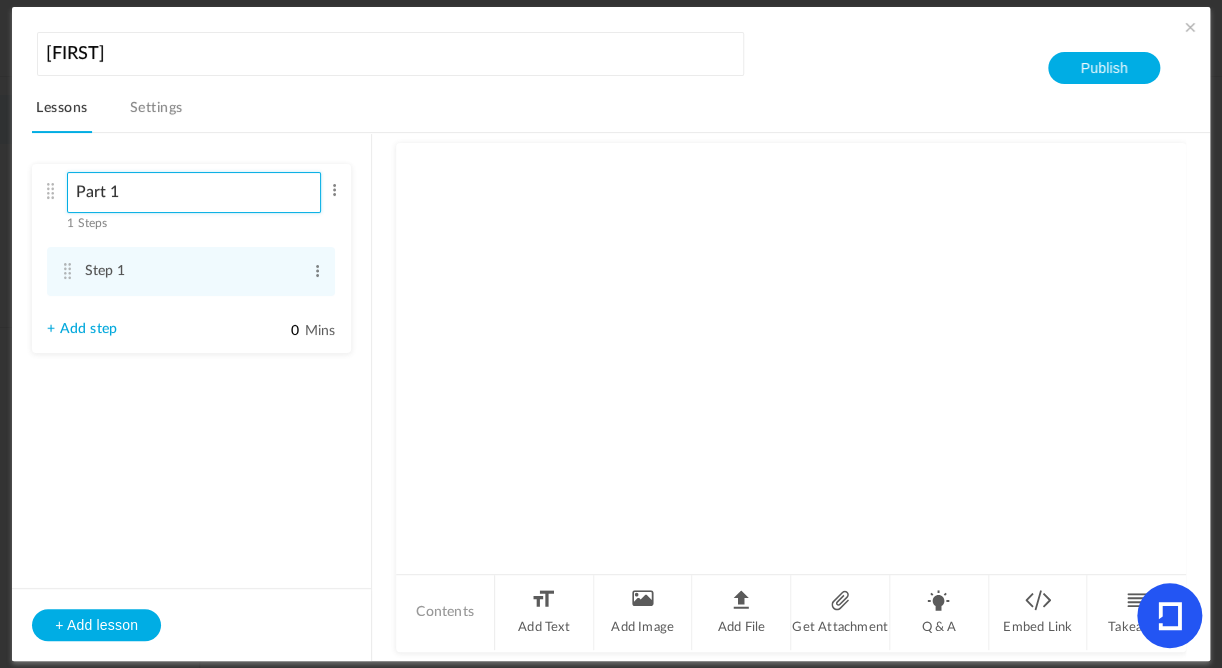 type on "Part 1" 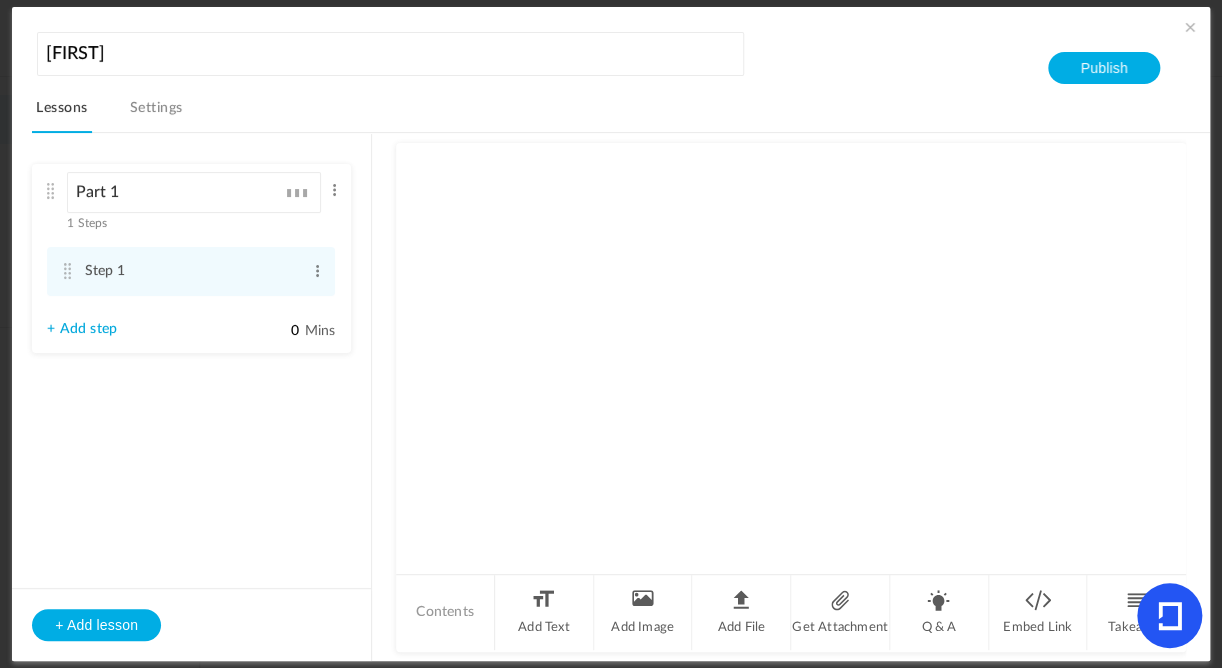click on "Settings" at bounding box center (156, 114) 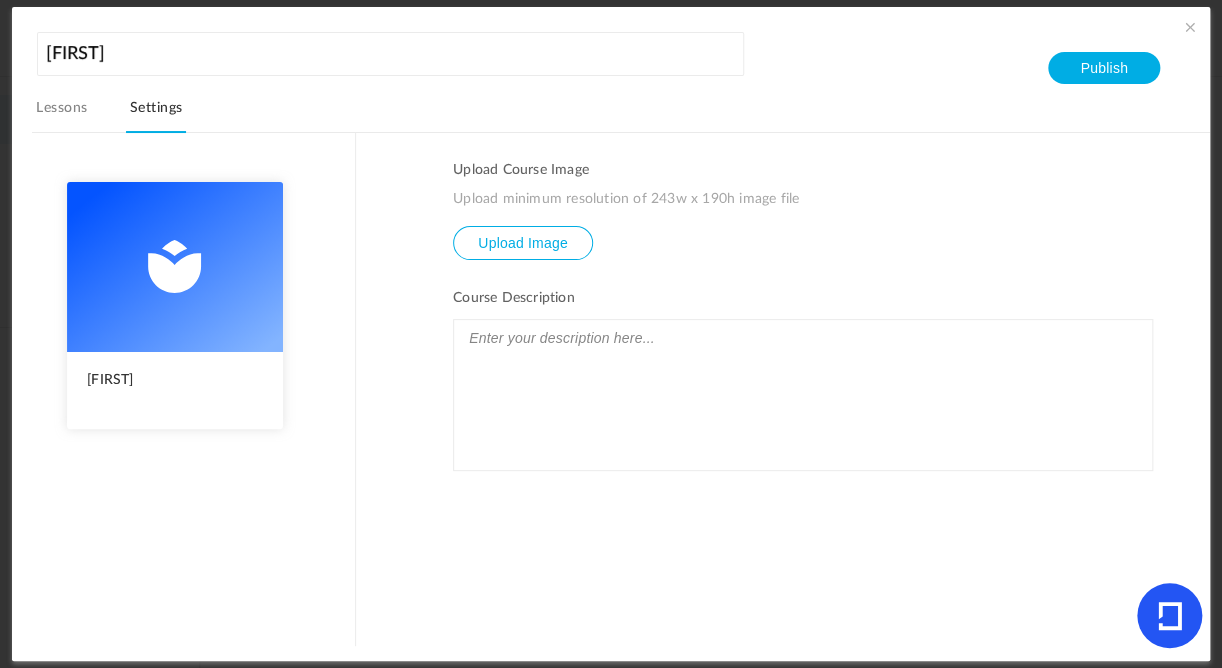 click on "Lessons" at bounding box center [61, 114] 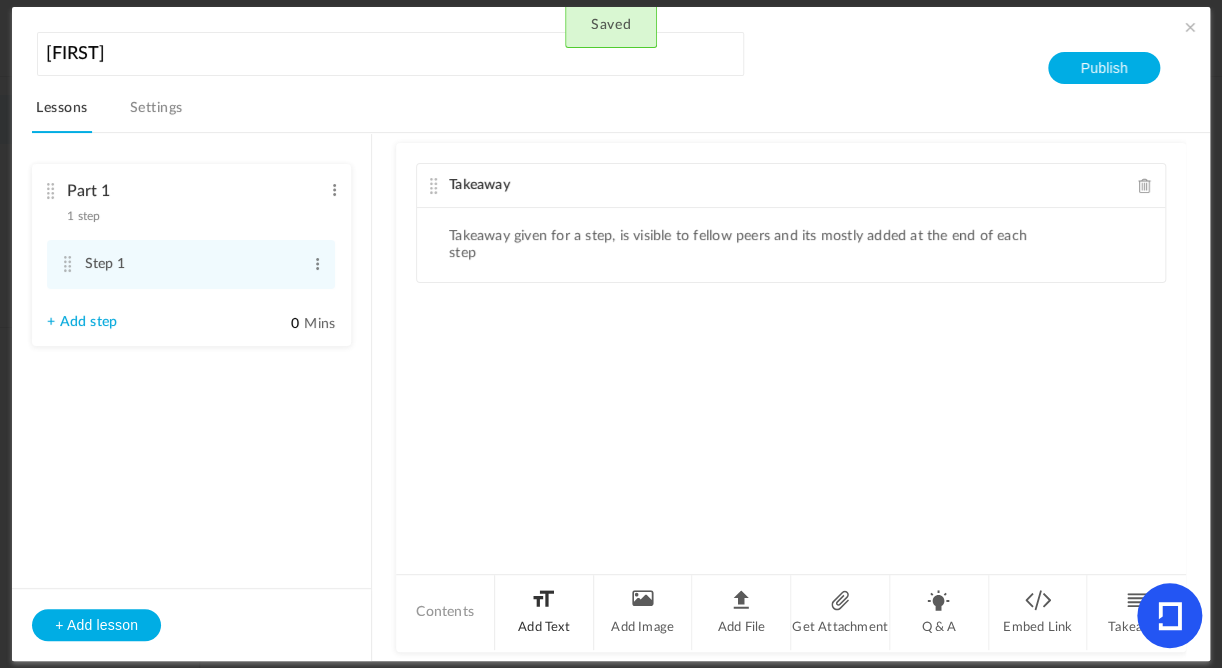click on "Add Text" at bounding box center [544, 612] 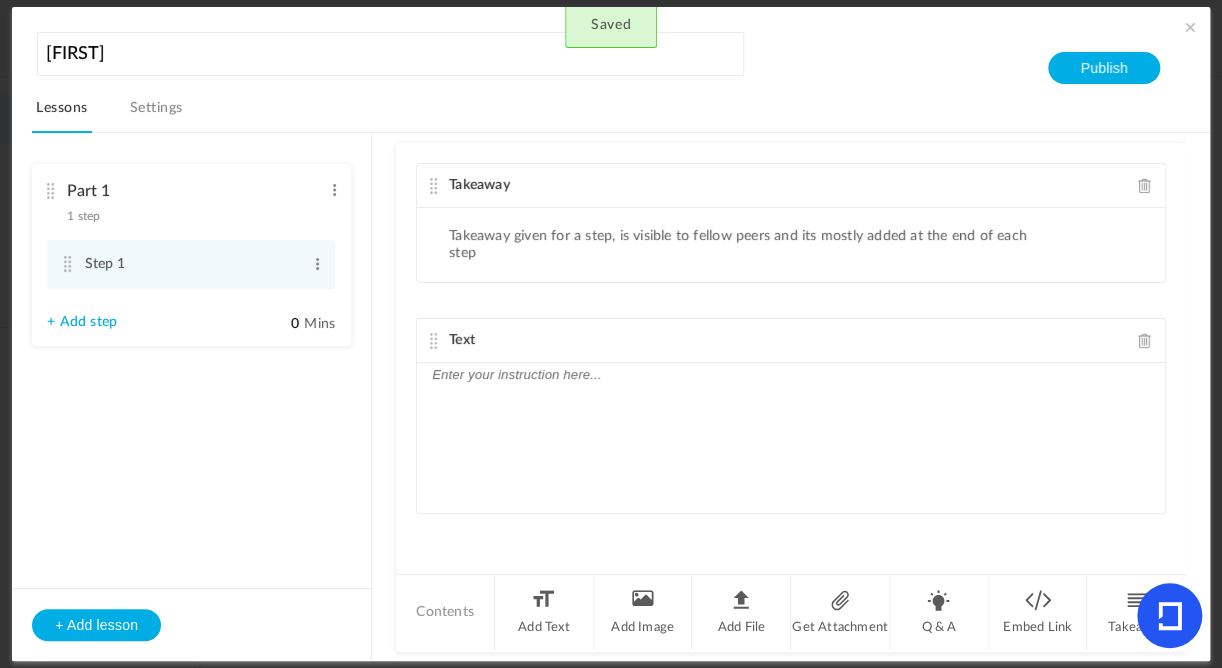 click at bounding box center [1145, 185] 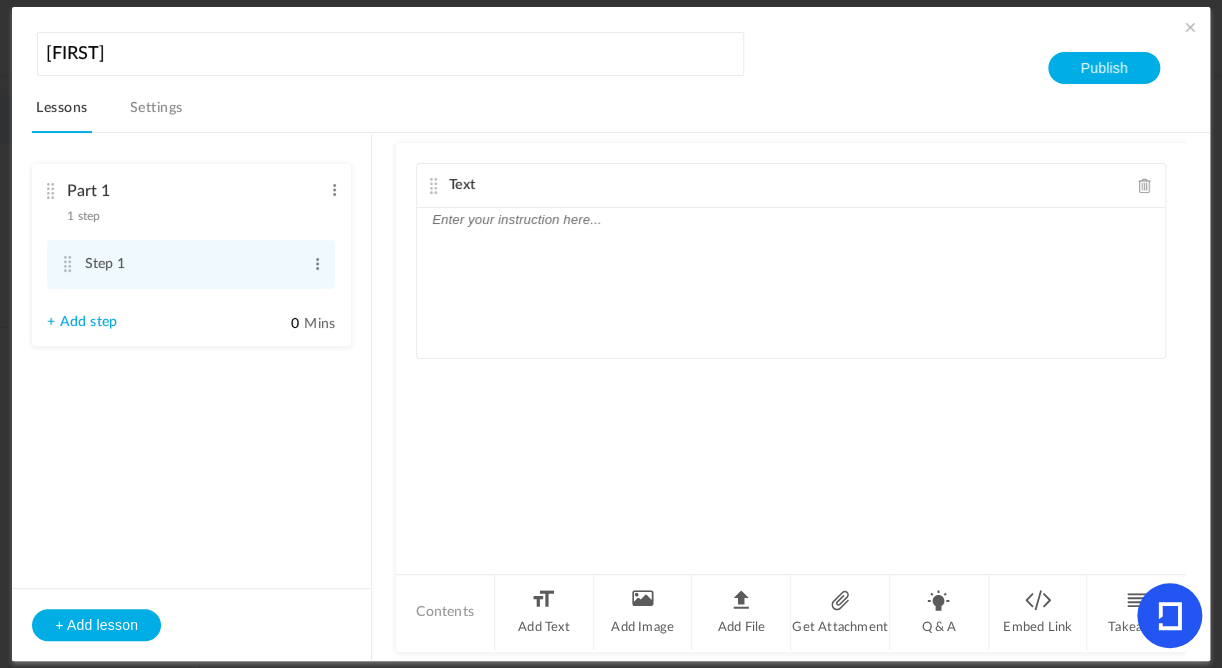 click at bounding box center (791, 220) 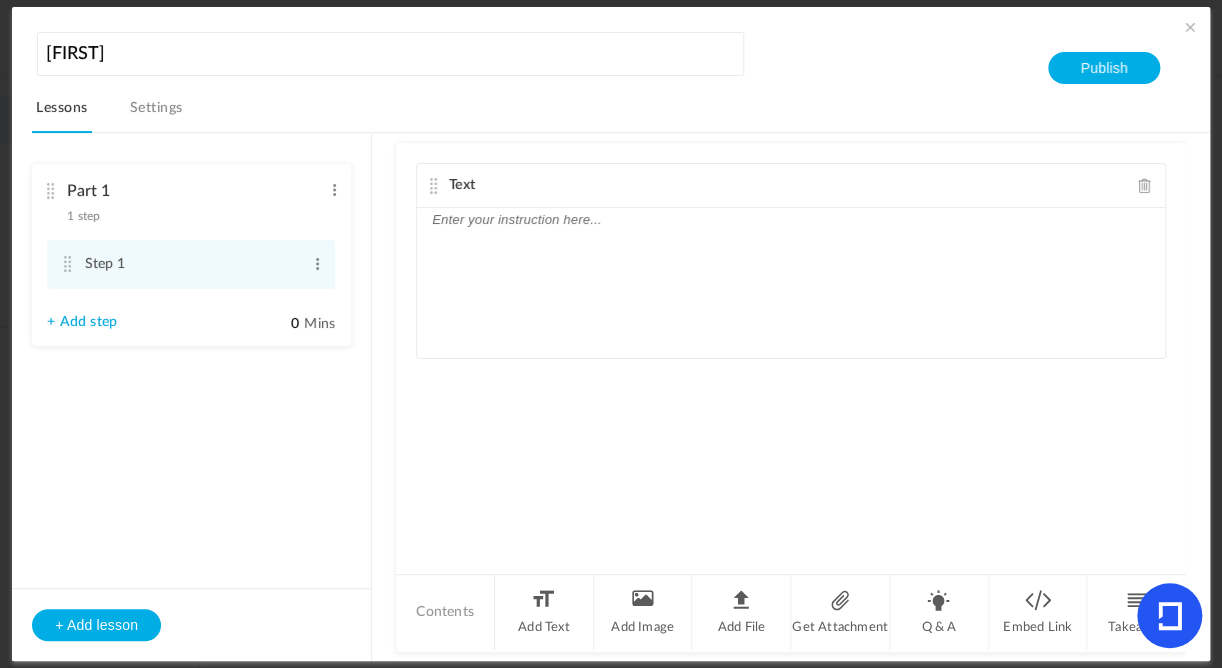 click at bounding box center (791, 283) 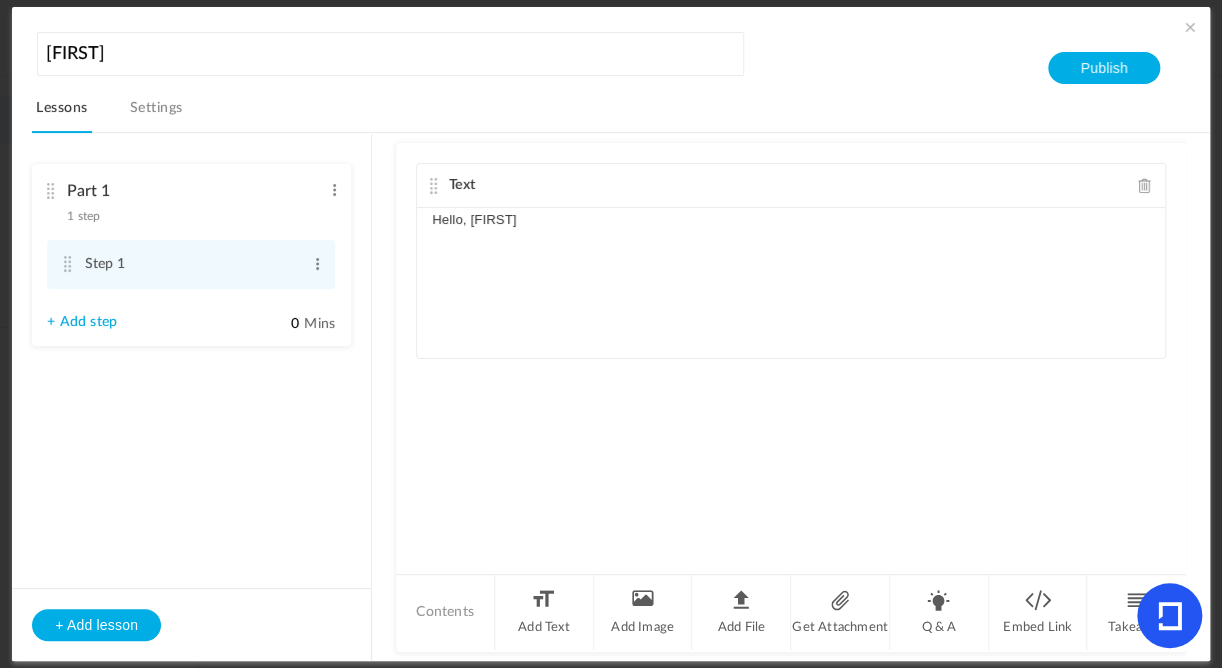 click on "Text
Hello, Test" at bounding box center [791, 358] 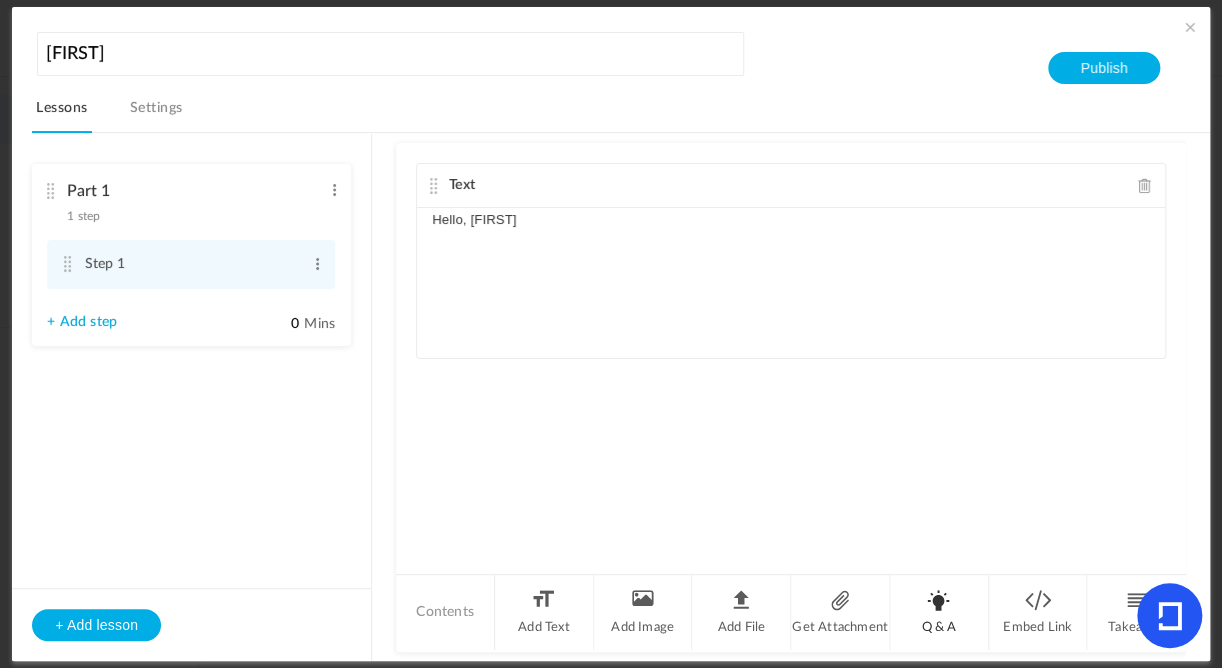 click on "Q & A" at bounding box center [939, 612] 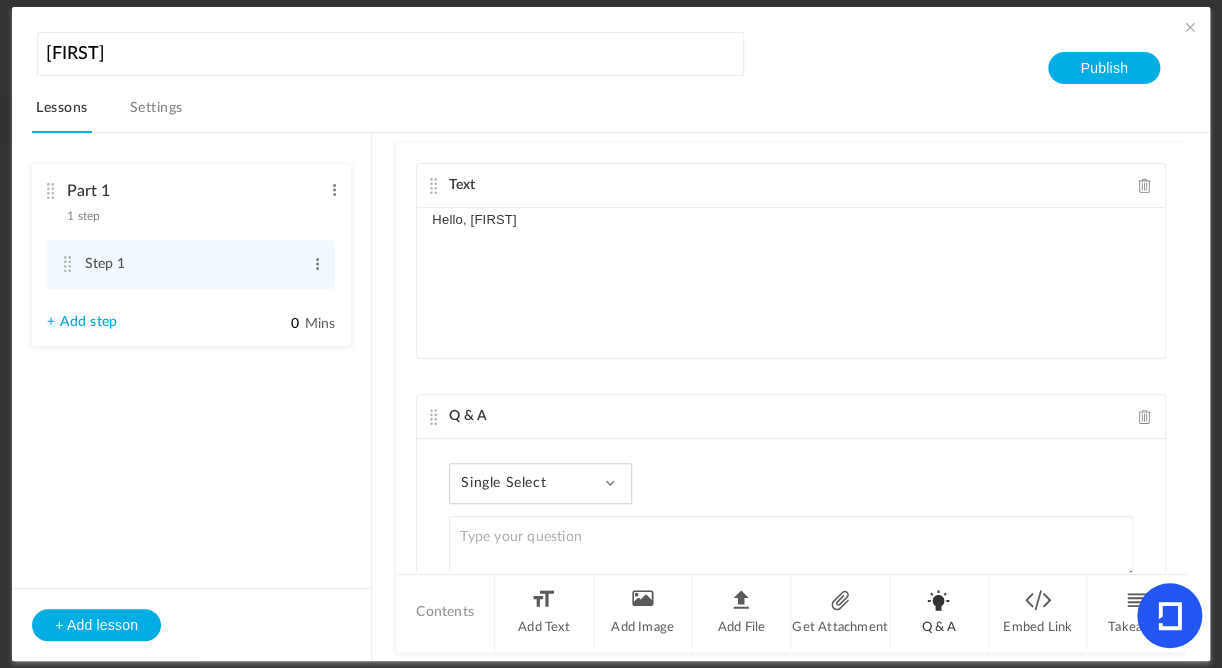 scroll, scrollTop: 270, scrollLeft: 0, axis: vertical 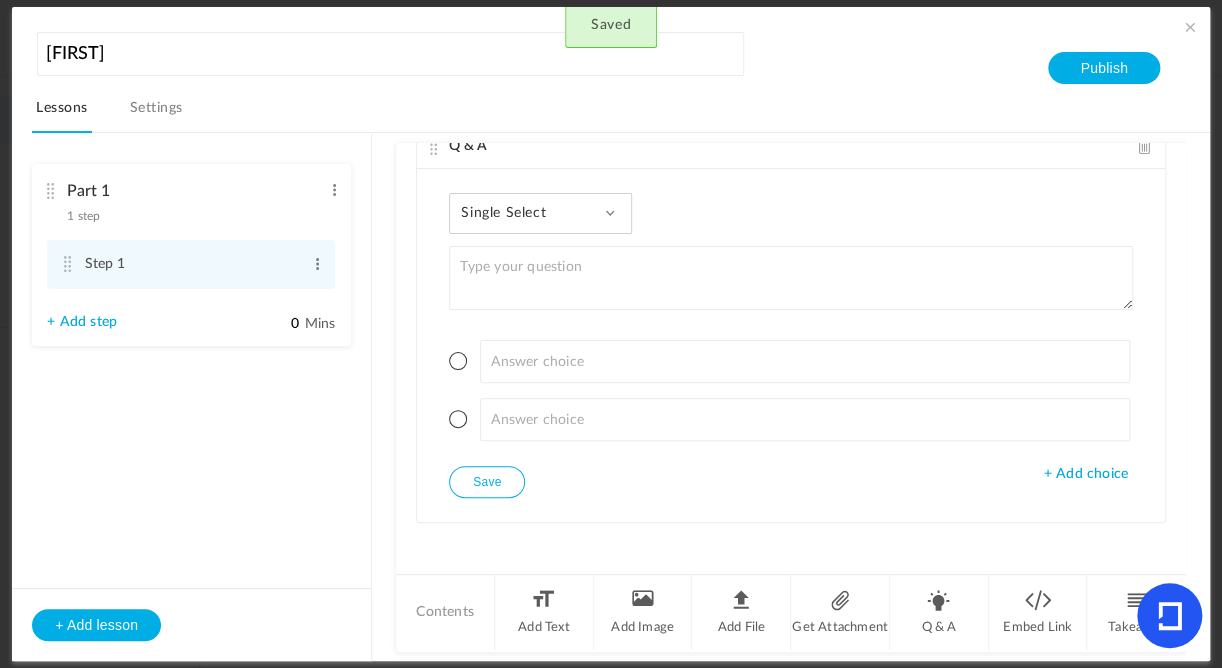 click on "Single Select
Single Select
Multi Select
True or False
Paragraph Answer" at bounding box center (540, 213) 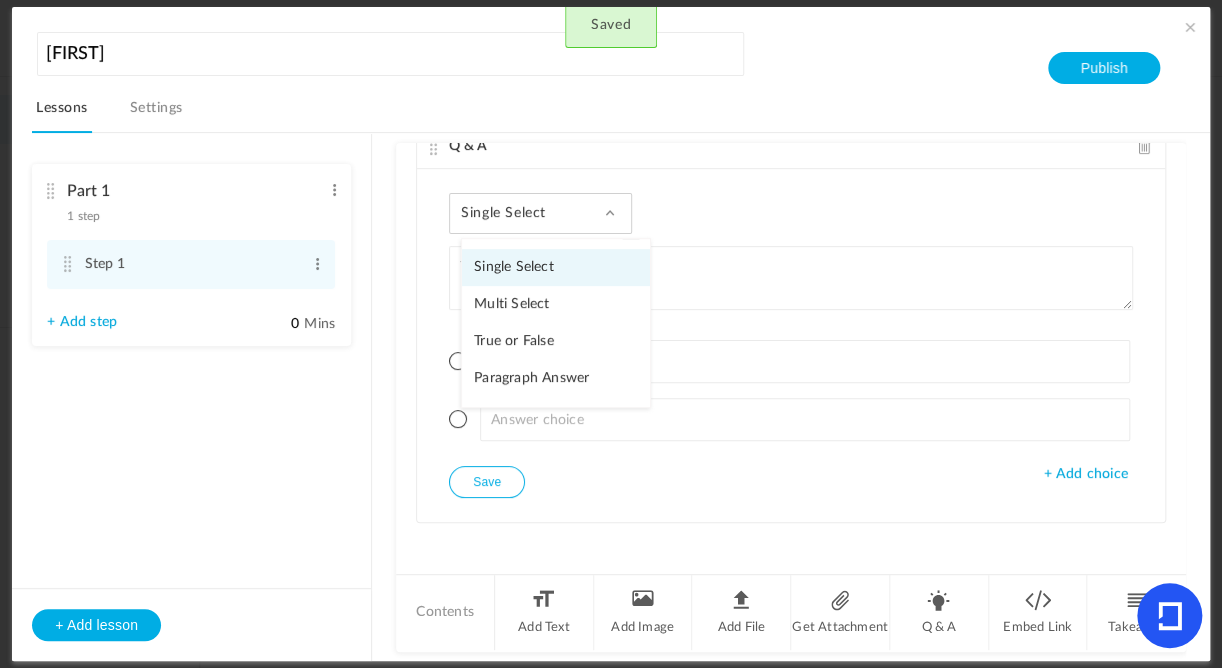 click on "Multi Select" at bounding box center [556, 304] 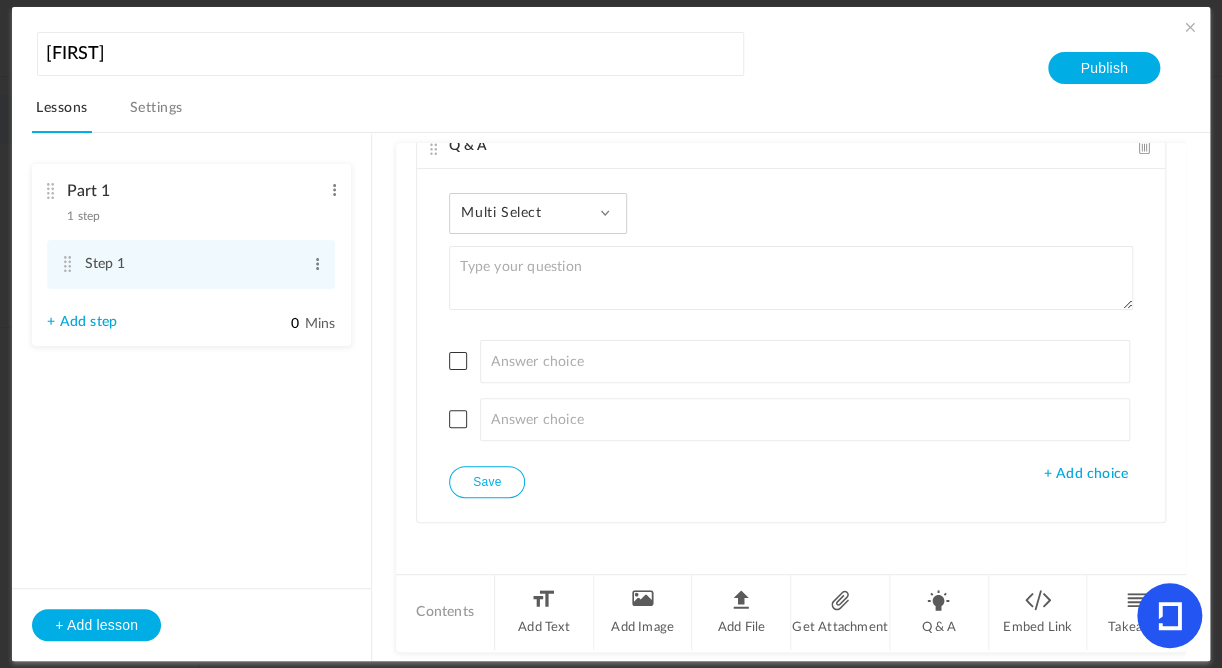 click at bounding box center (1169, 616) 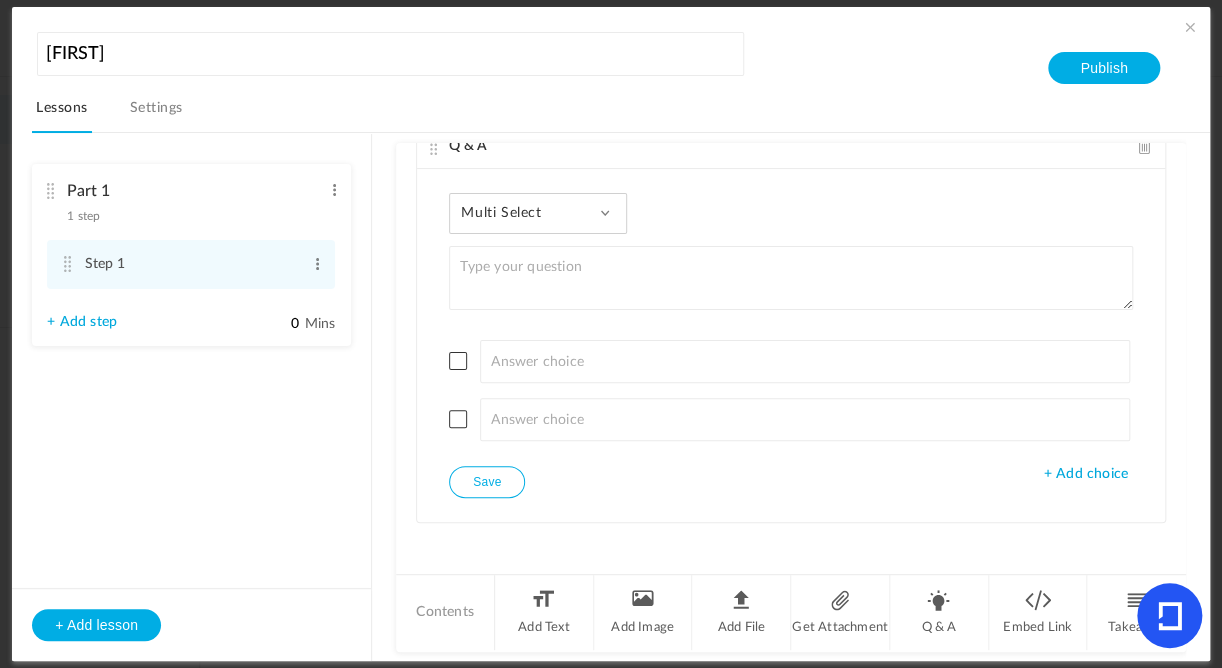 click at bounding box center (1190, 27) 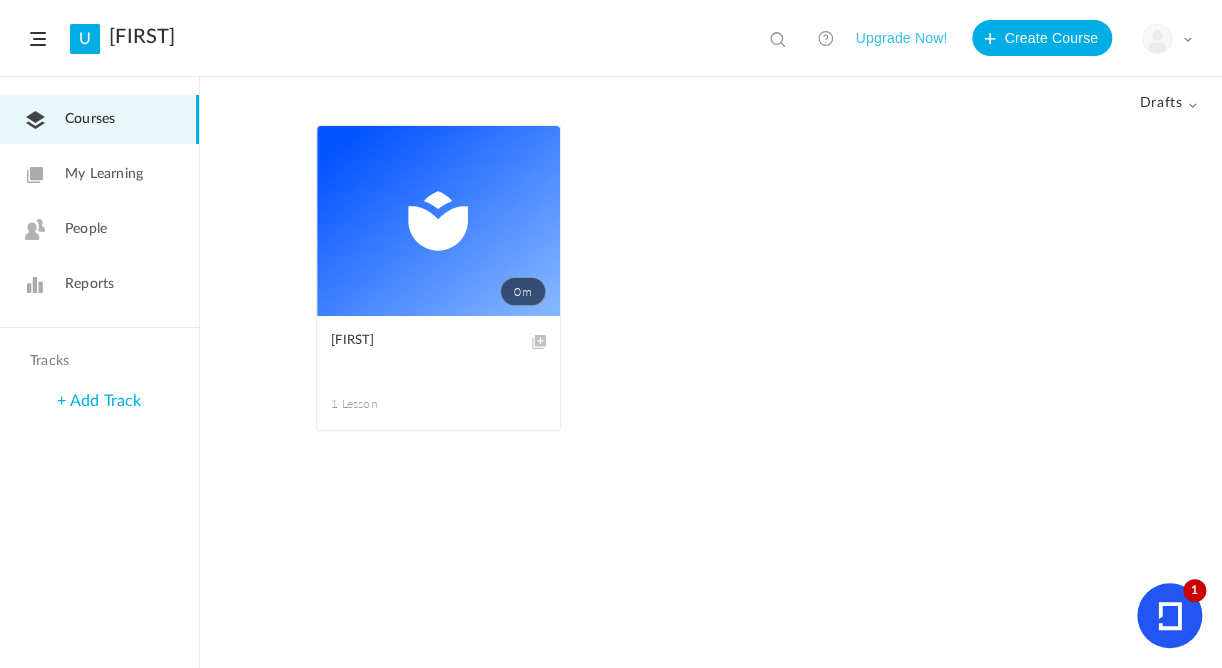 click on "My Learning" at bounding box center (104, 174) 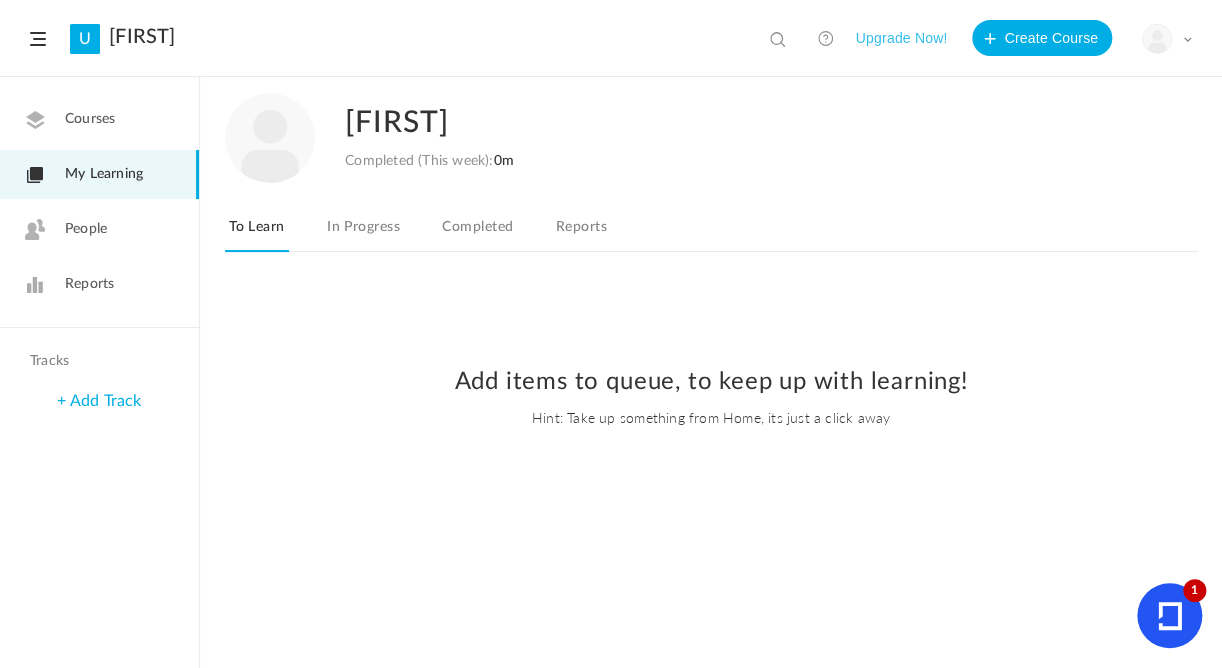 click on "People" at bounding box center [99, 229] 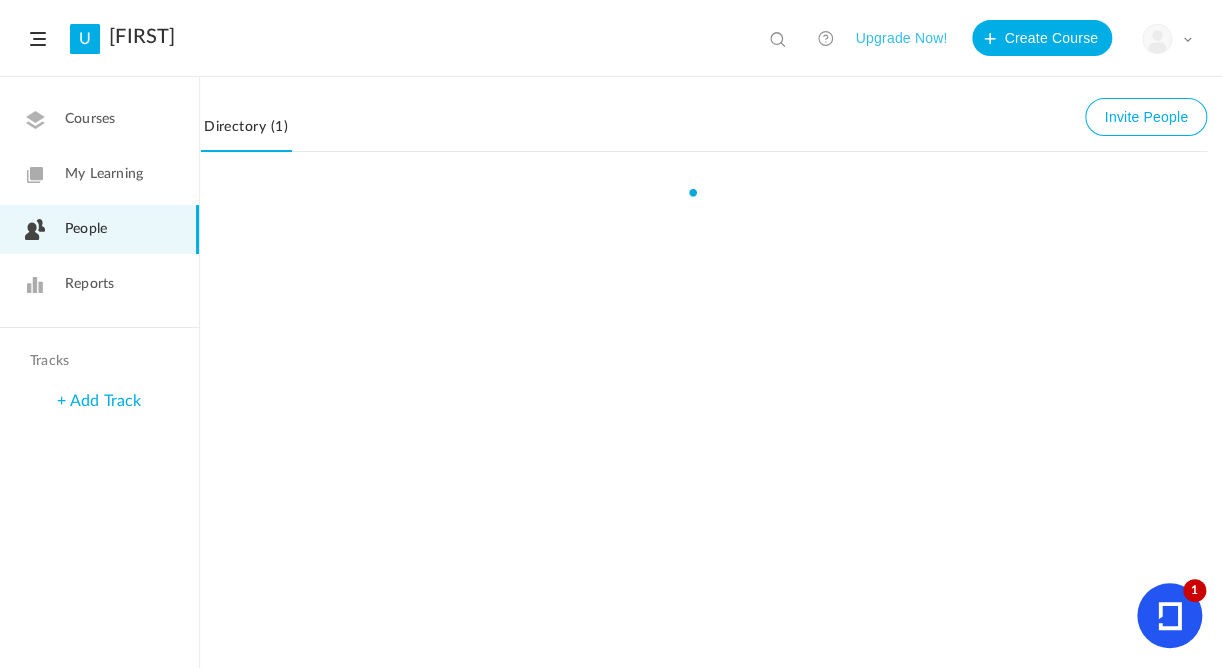 click on "Reports" at bounding box center [99, 284] 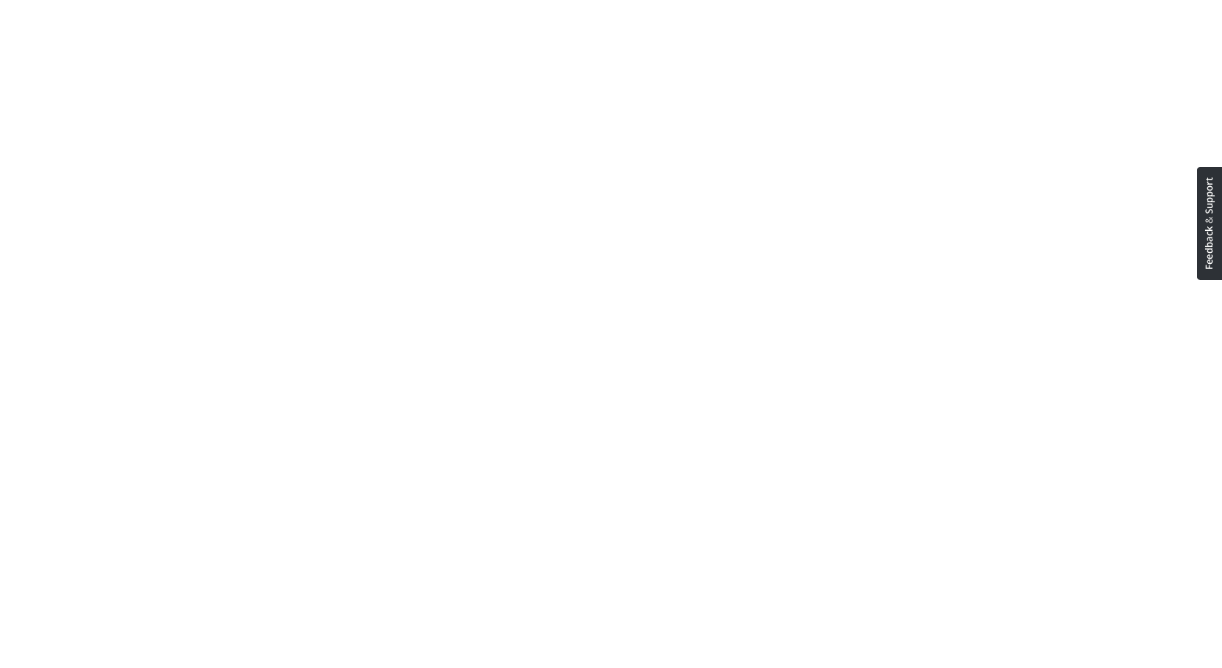 scroll, scrollTop: 0, scrollLeft: 0, axis: both 